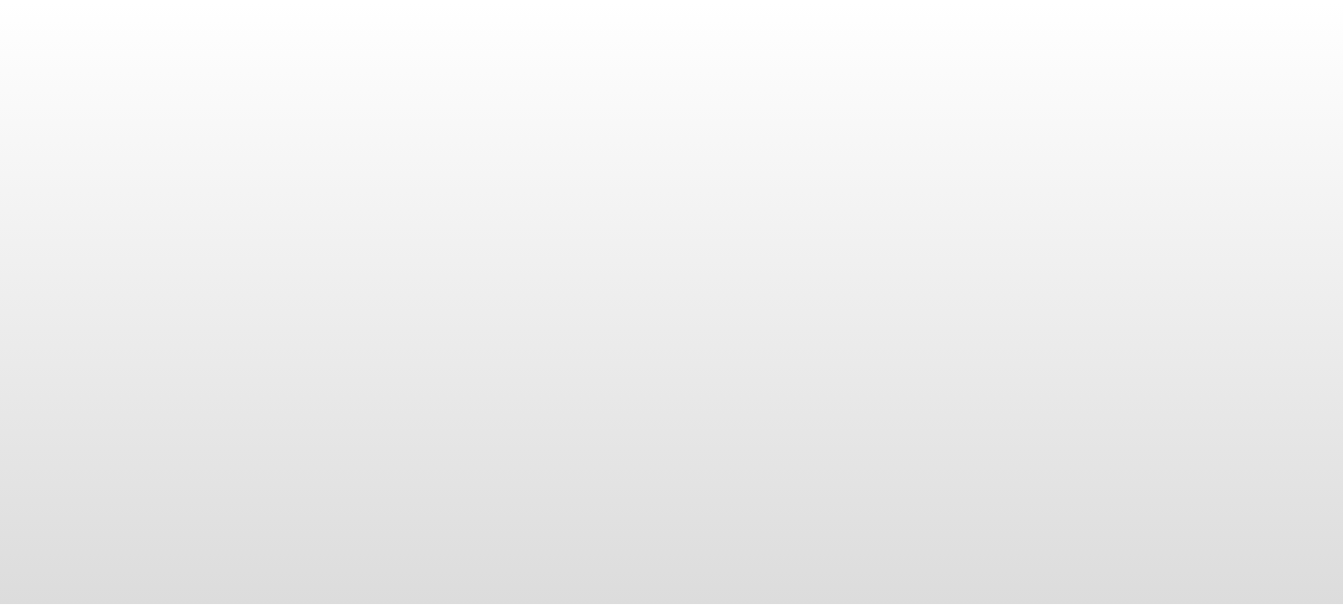scroll, scrollTop: 0, scrollLeft: 0, axis: both 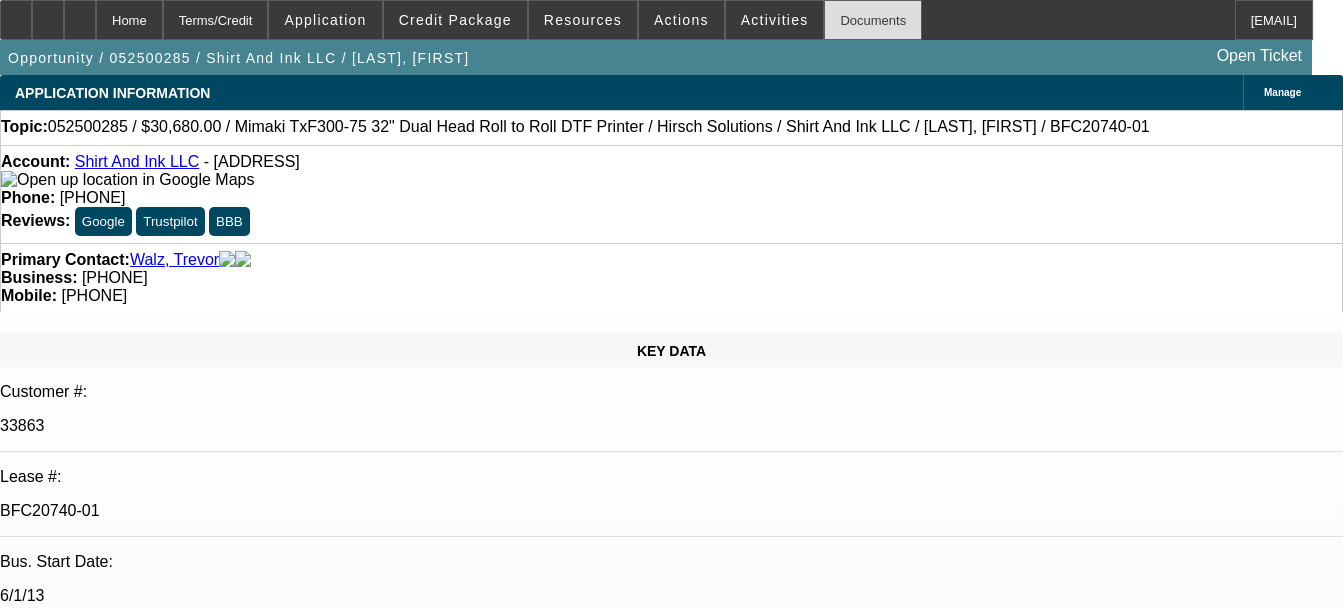 click on "Documents" at bounding box center [873, 20] 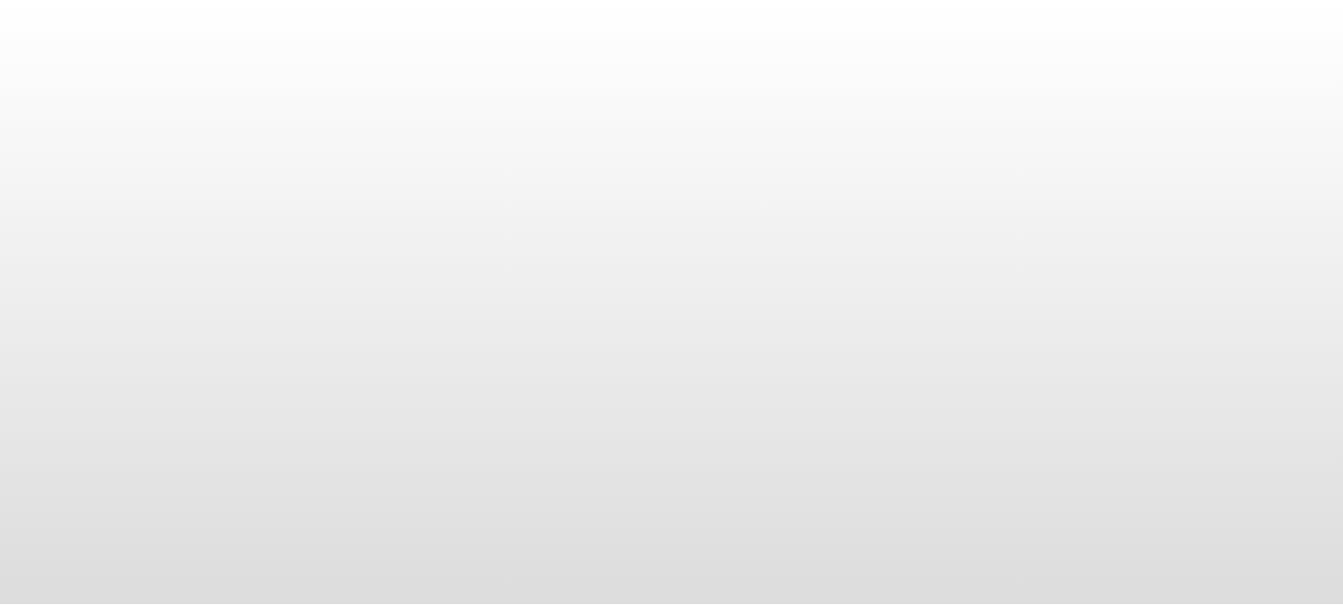 scroll, scrollTop: 0, scrollLeft: 0, axis: both 